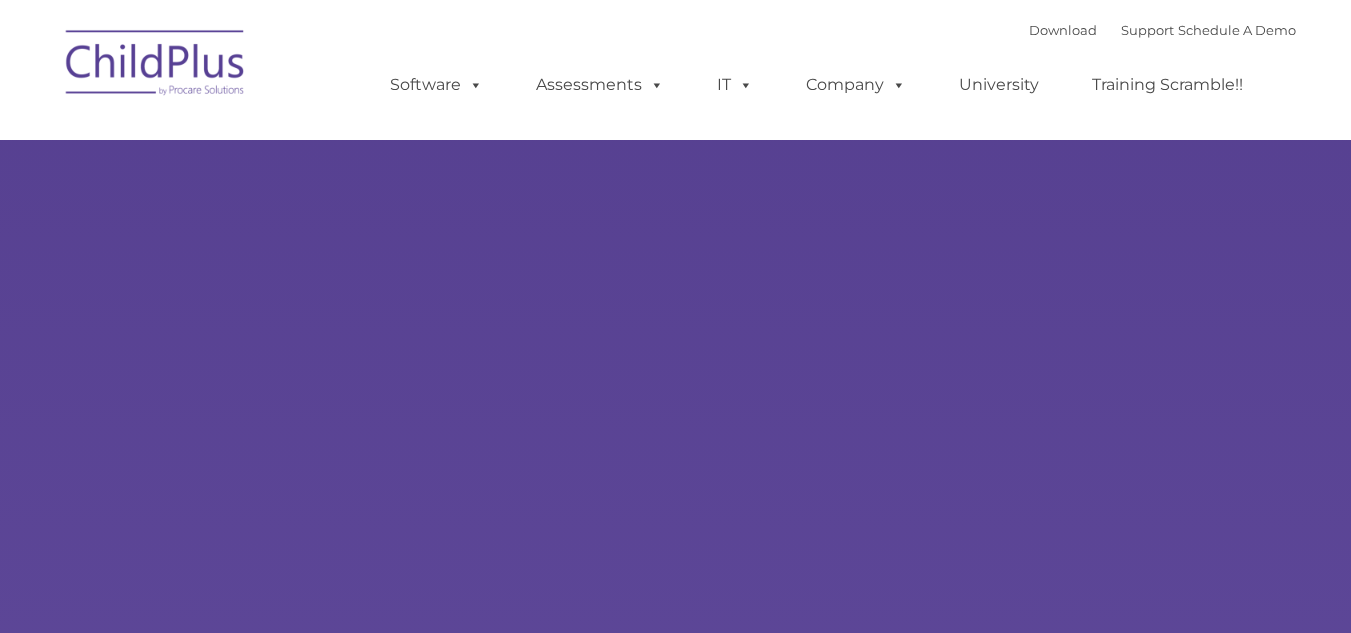 scroll, scrollTop: 0, scrollLeft: 0, axis: both 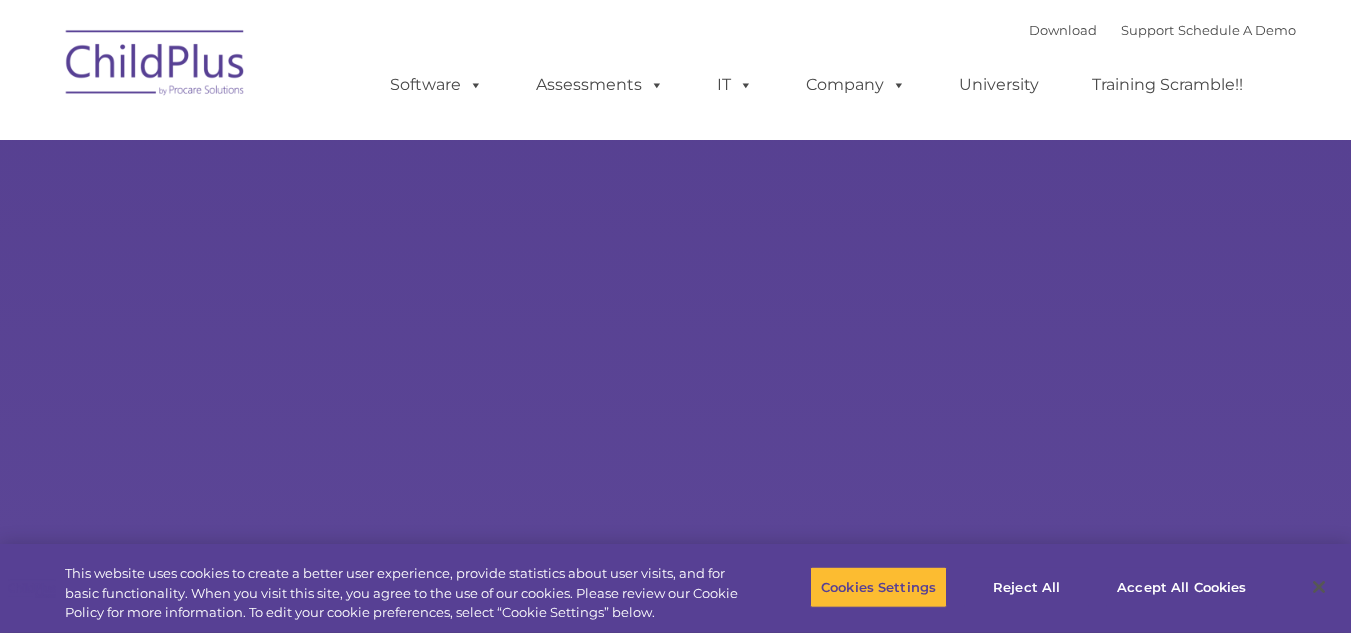 select on "MEDIUM" 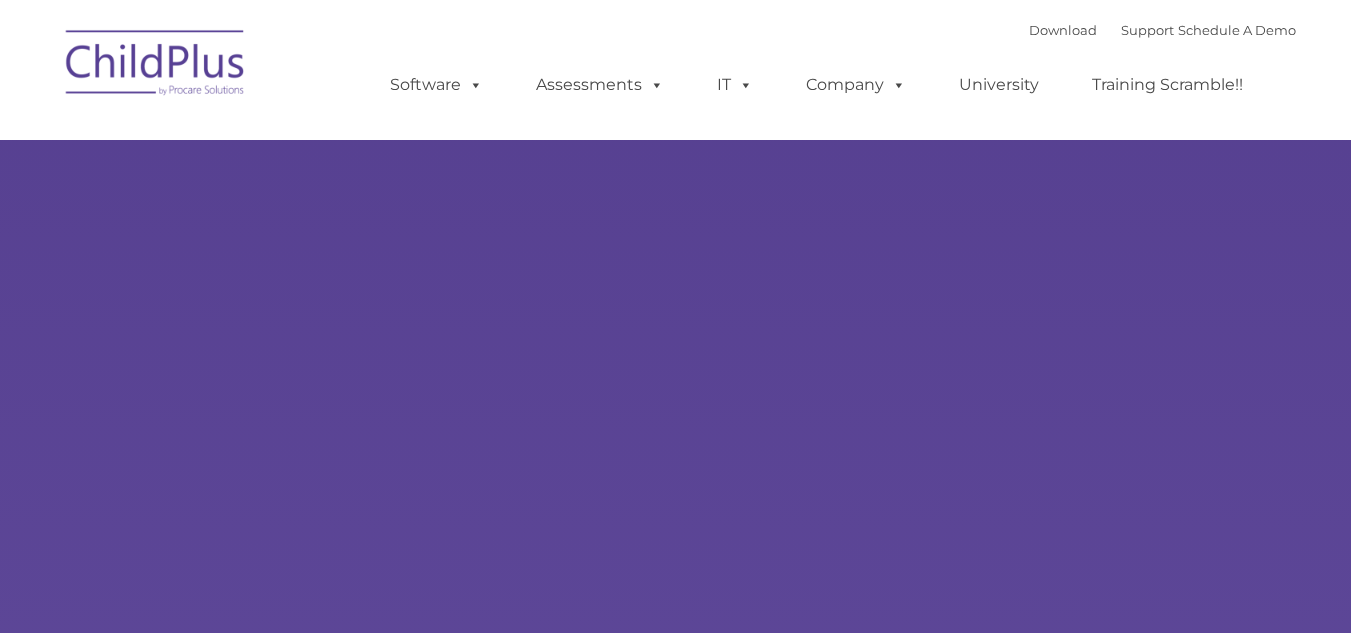 scroll, scrollTop: 0, scrollLeft: 0, axis: both 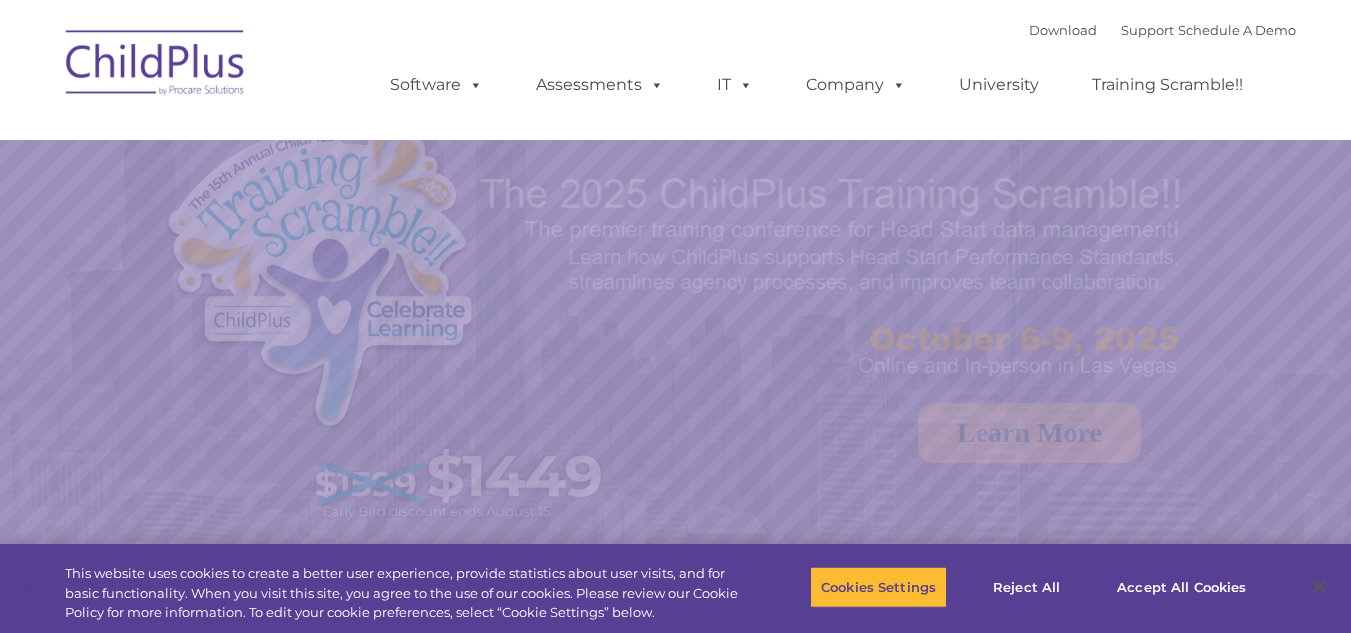 select on "MEDIUM" 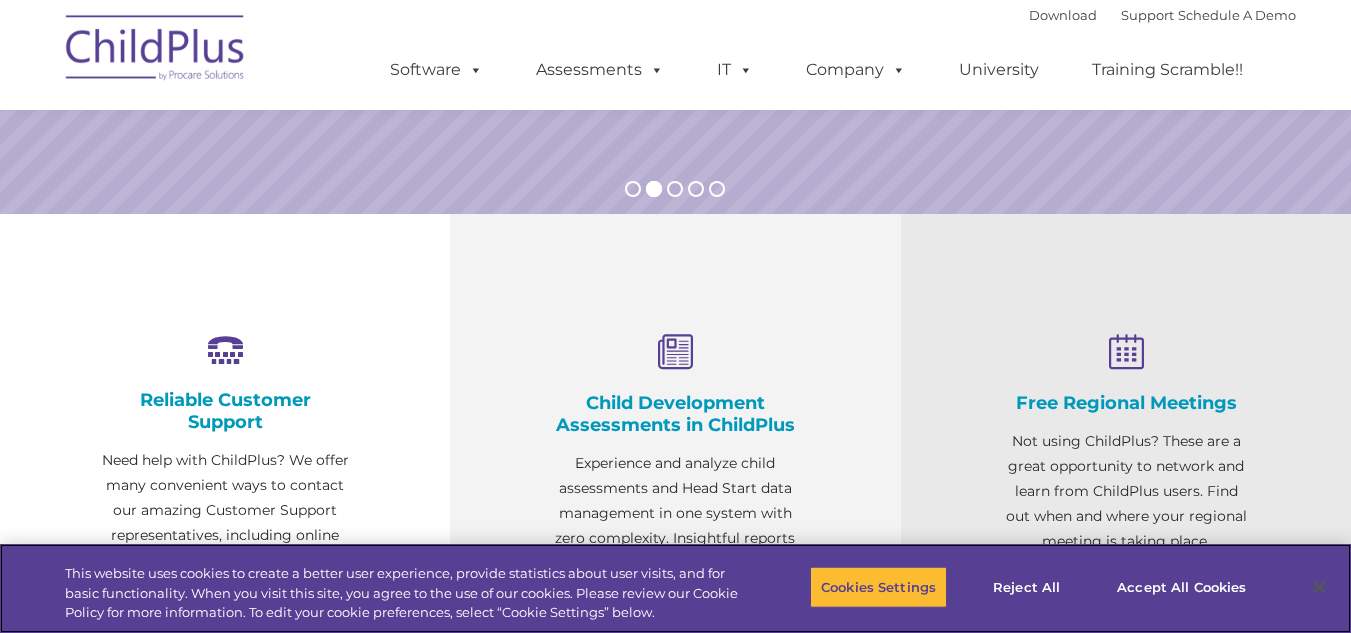 scroll, scrollTop: 570, scrollLeft: 0, axis: vertical 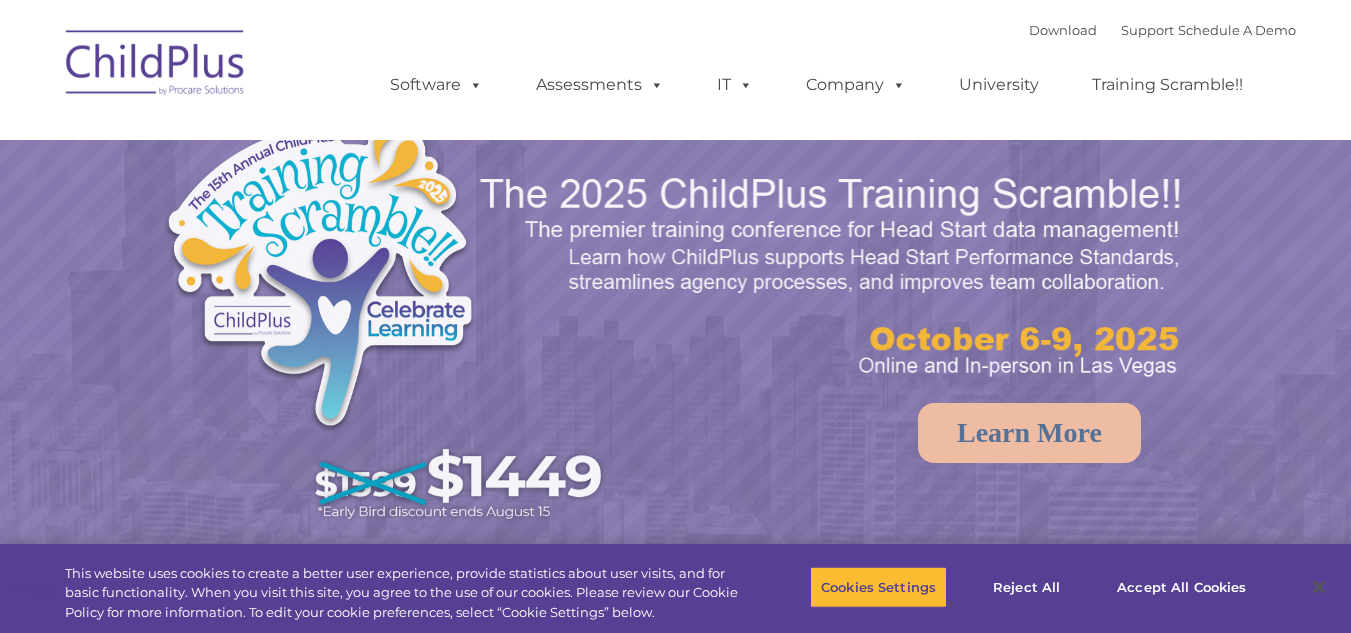 select on "MEDIUM" 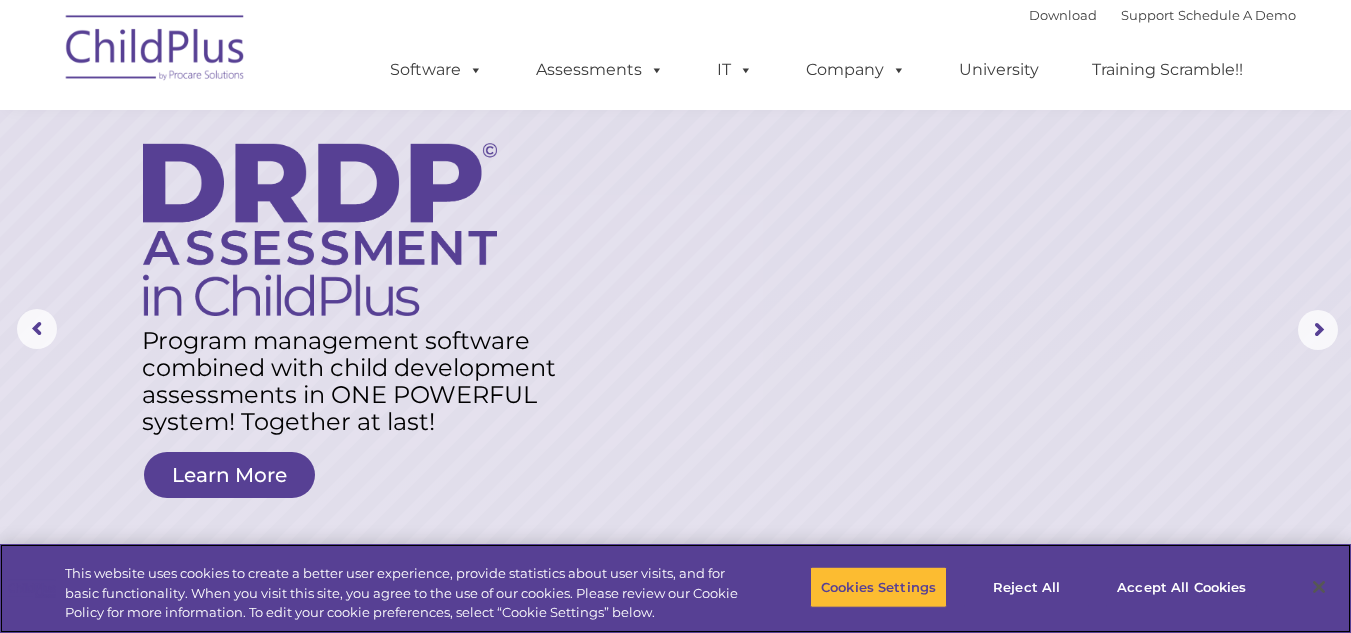 scroll, scrollTop: 45, scrollLeft: 0, axis: vertical 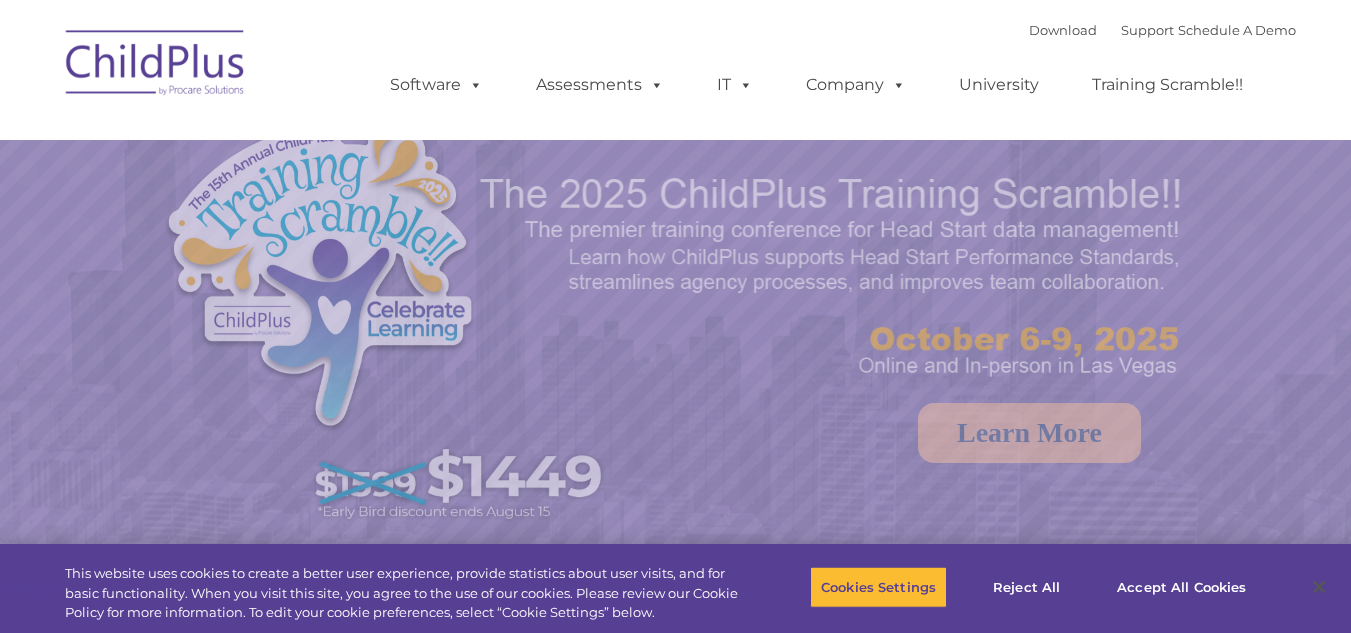 select on "MEDIUM" 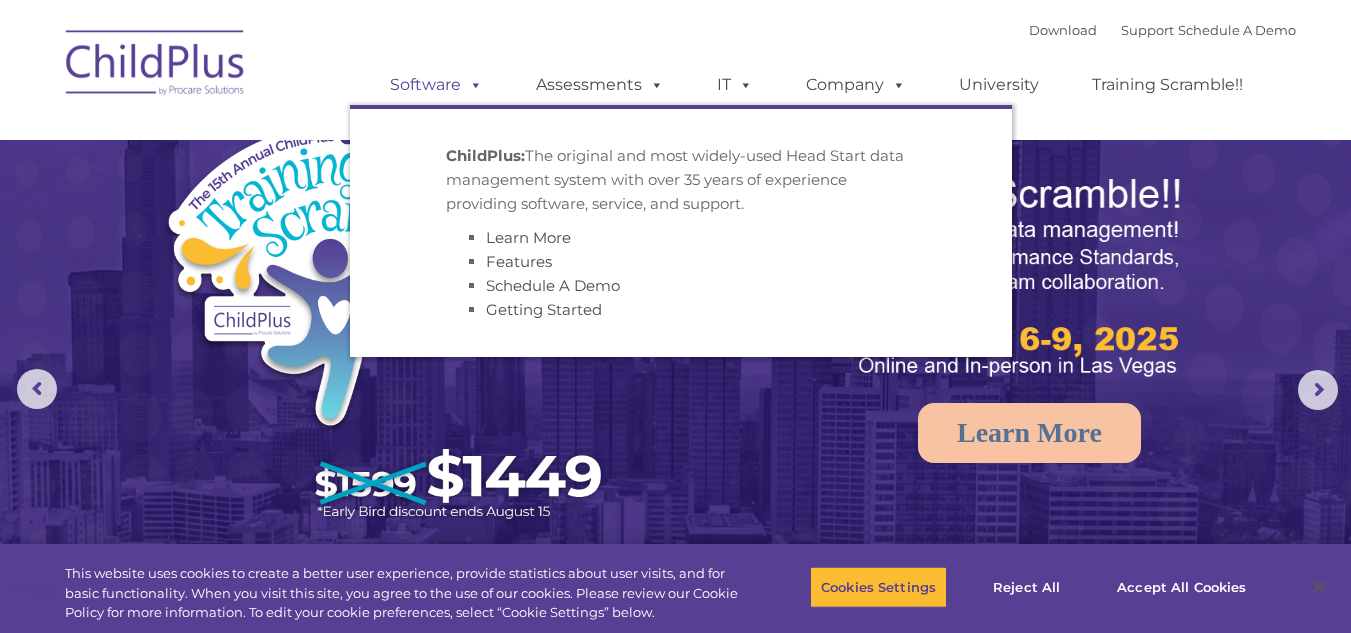 click on "Software" at bounding box center (436, 85) 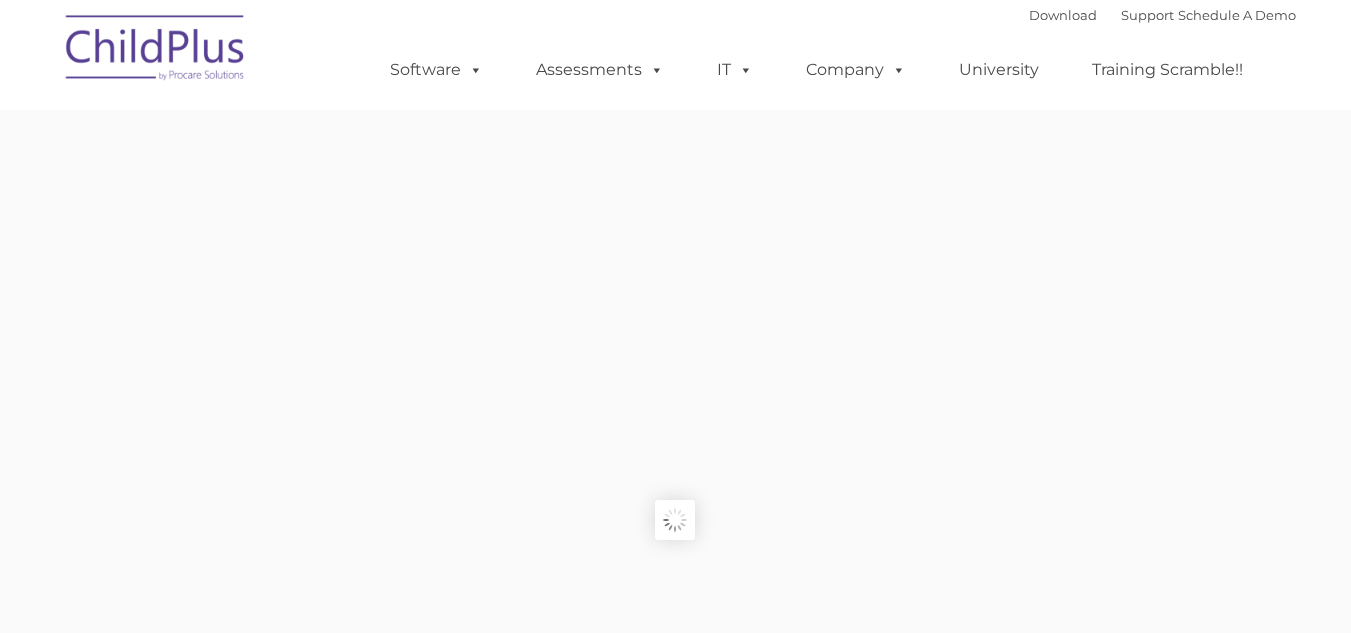 scroll, scrollTop: 0, scrollLeft: 0, axis: both 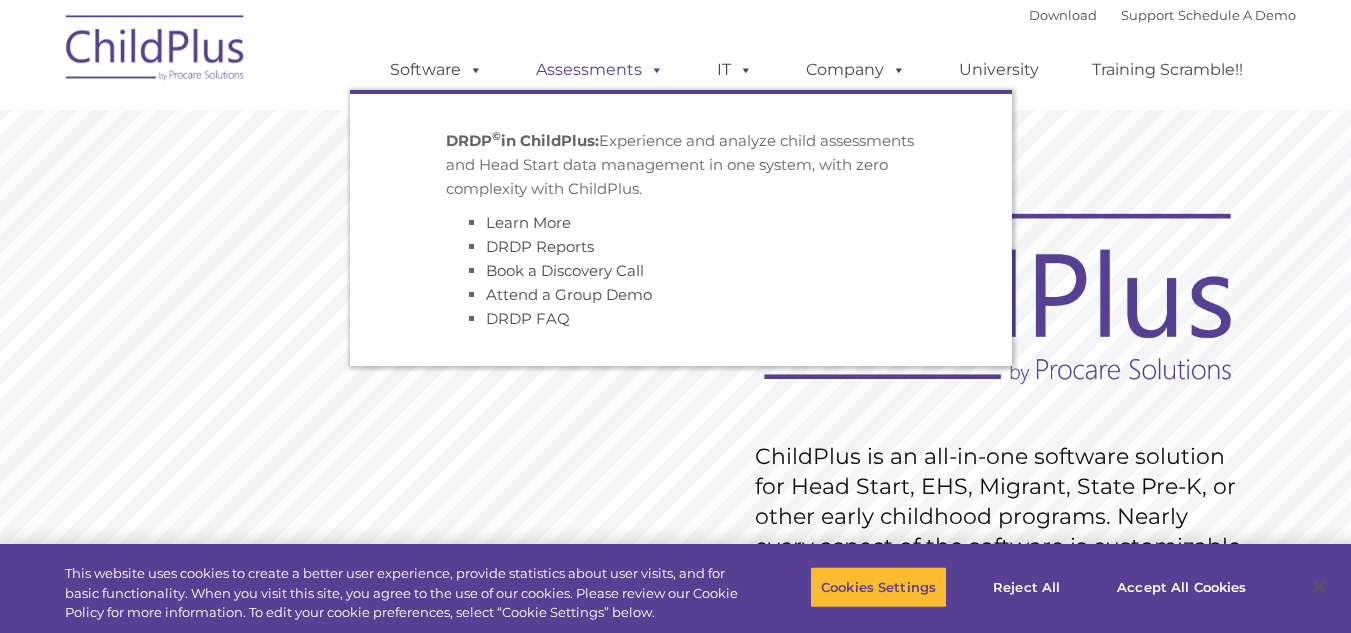 click on "Assessments" at bounding box center (600, 70) 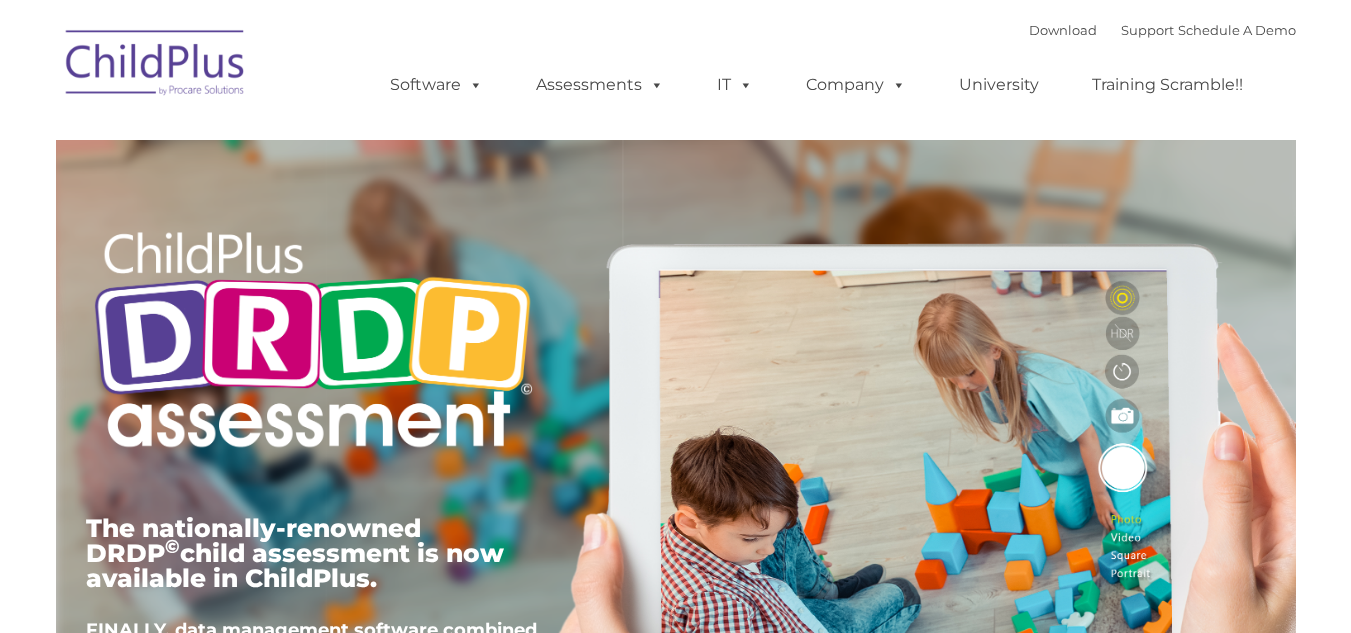 scroll, scrollTop: 0, scrollLeft: 0, axis: both 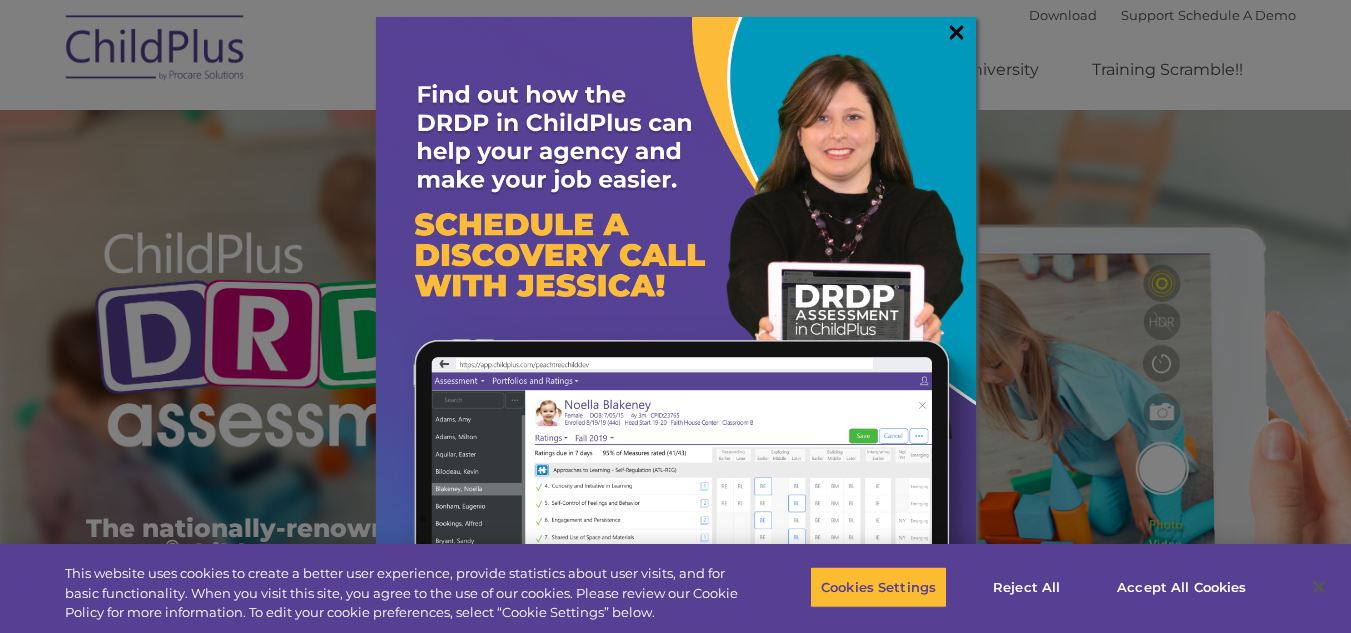 click on "×" at bounding box center (956, 32) 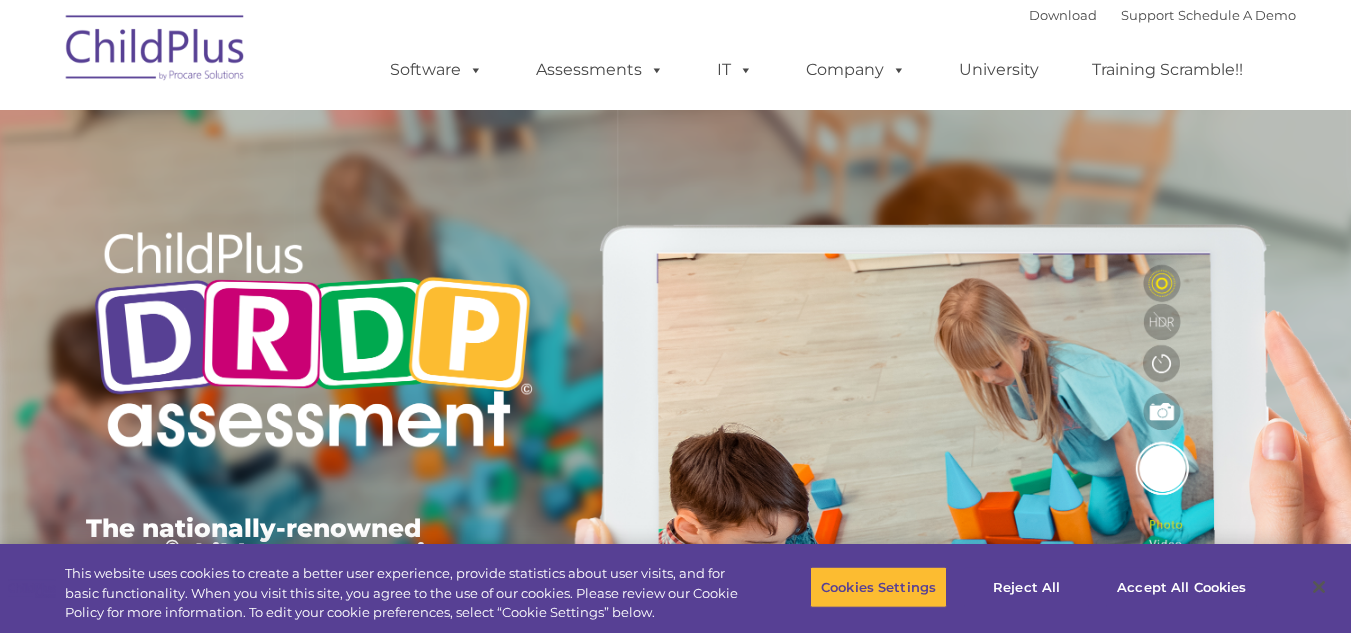 click on "The nationally-renowned DRDP ©  child assessment is now available in ChildPlus.
FINALLY, data management software combined with child development assessments in ONE POWERFUL system!
BOOK A DISCOVERY CALL" at bounding box center [676, 462] 